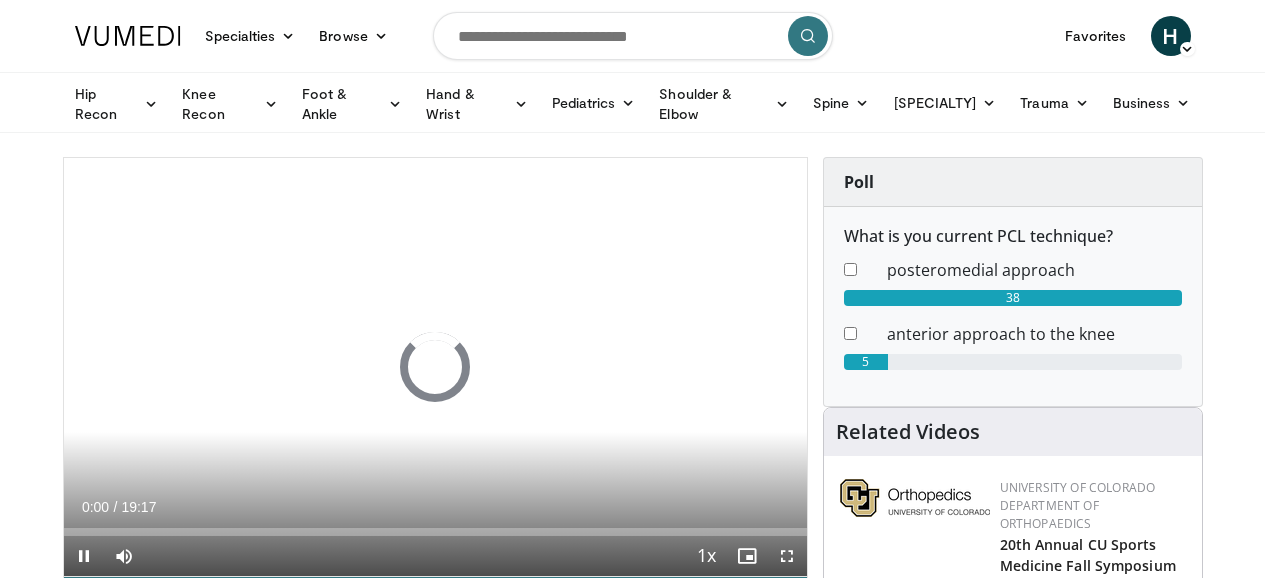 scroll, scrollTop: 0, scrollLeft: 0, axis: both 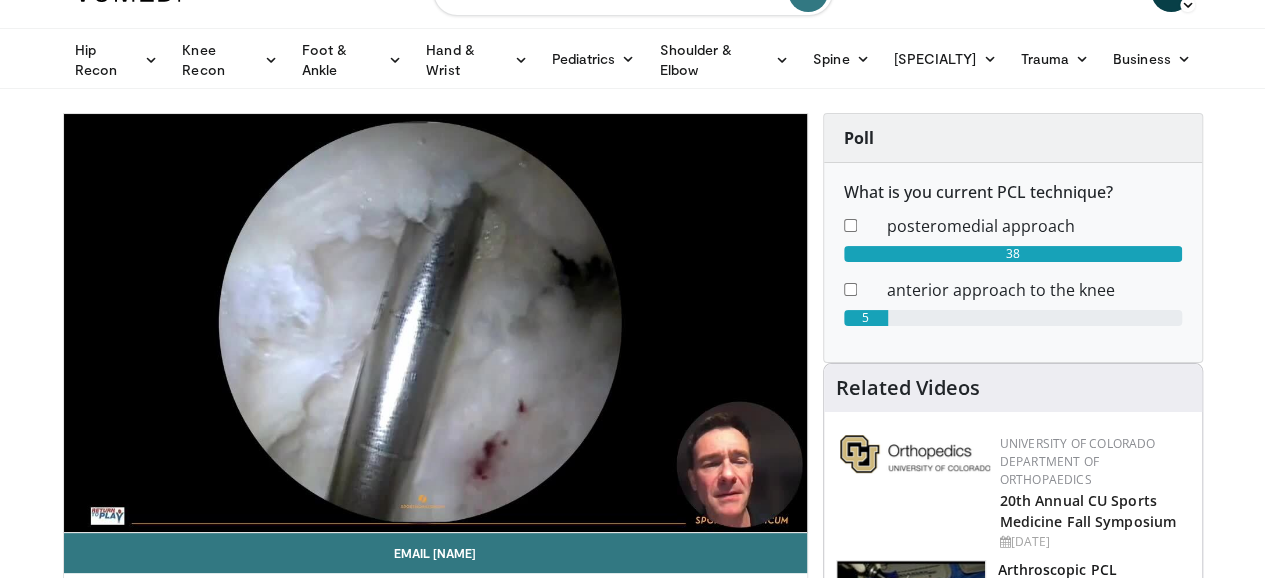 click on "10 seconds
Tap to unmute" at bounding box center (435, 323) 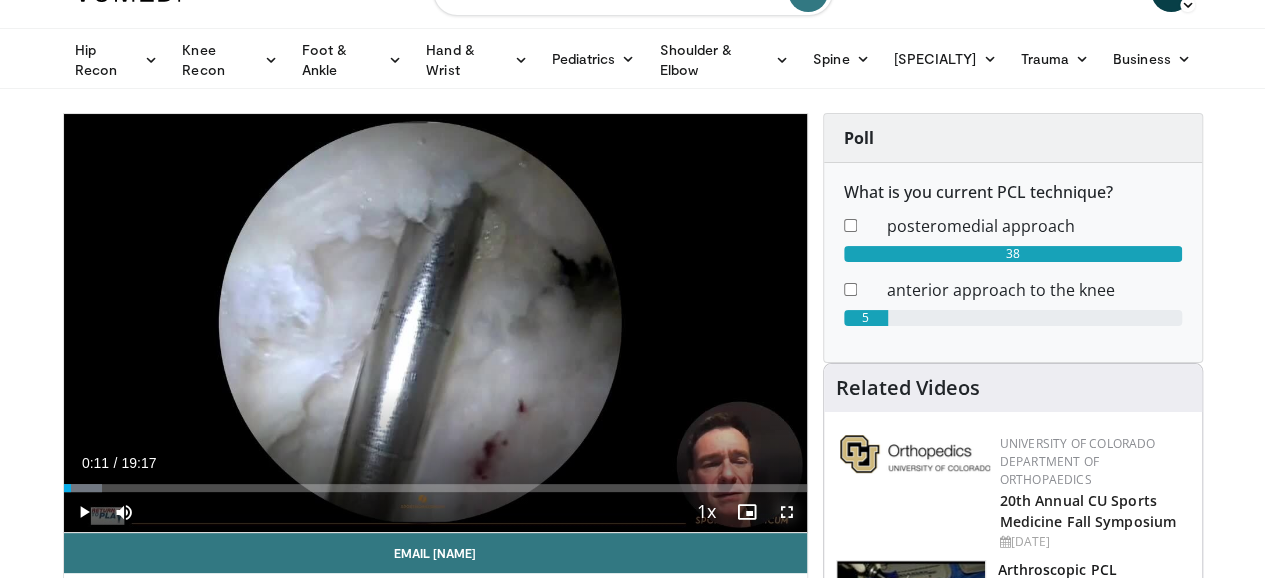 click at bounding box center [787, 512] 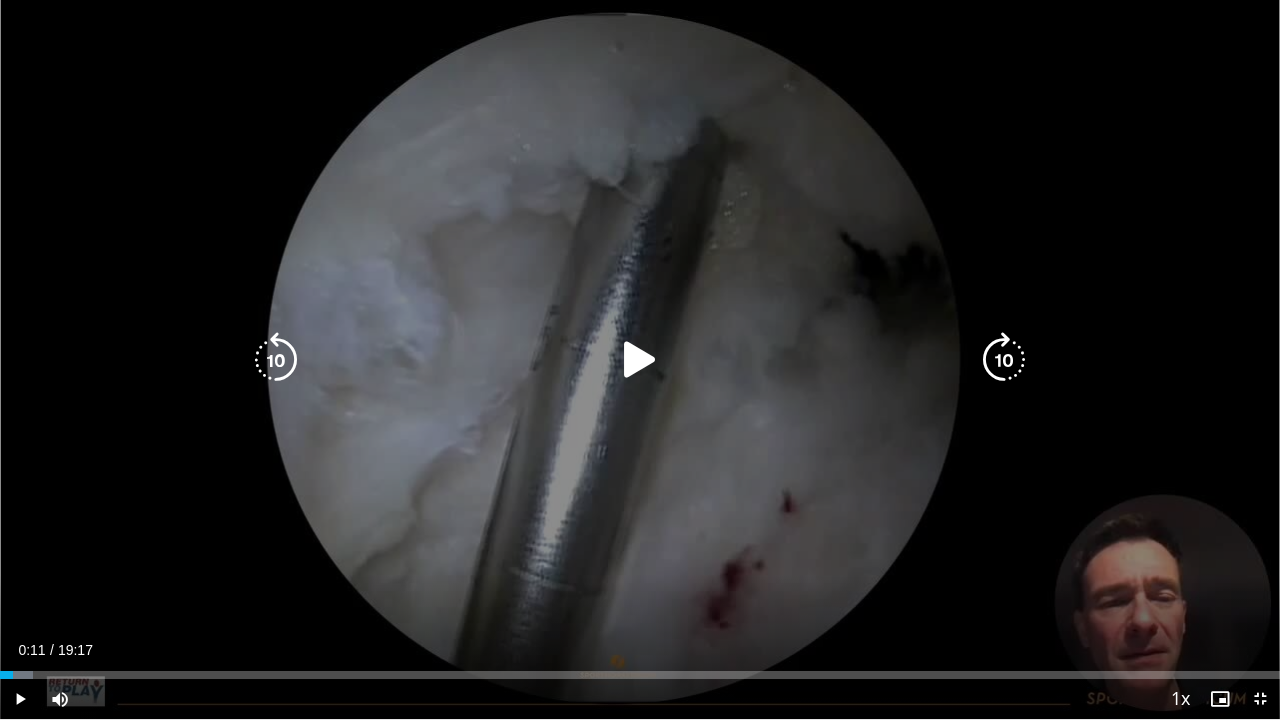 click at bounding box center (640, 360) 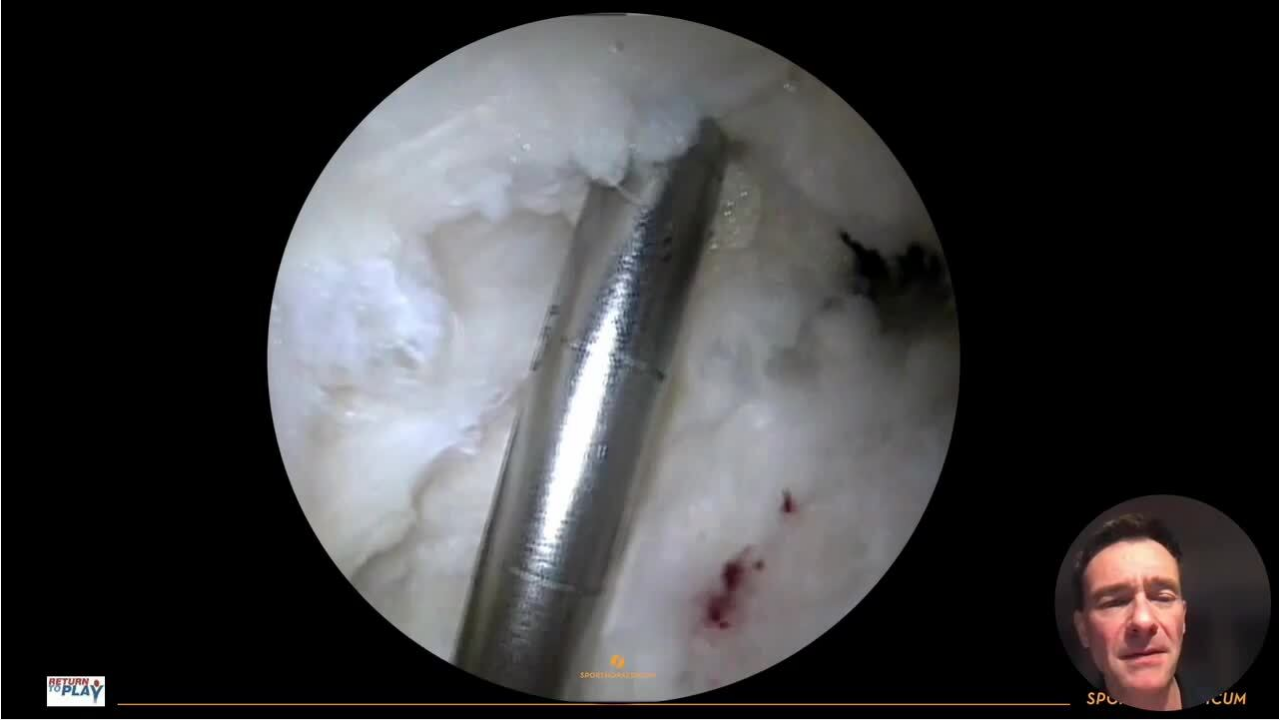 type 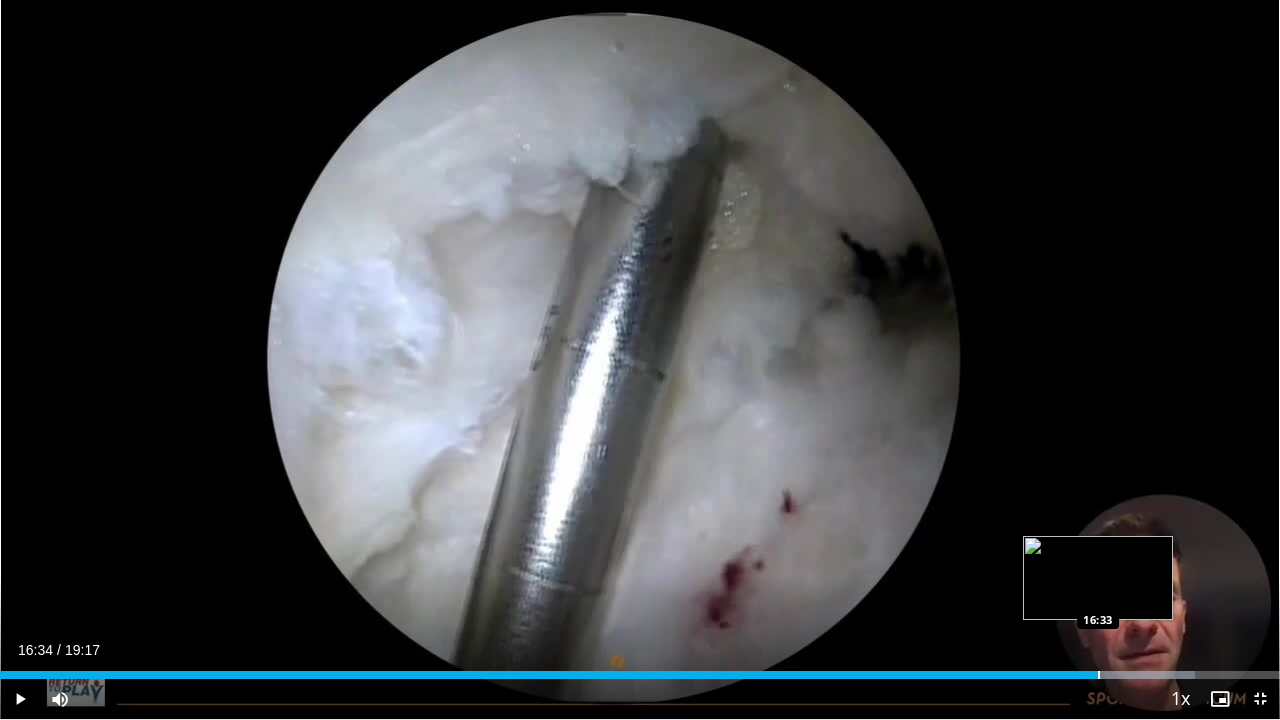 click at bounding box center (1099, 675) 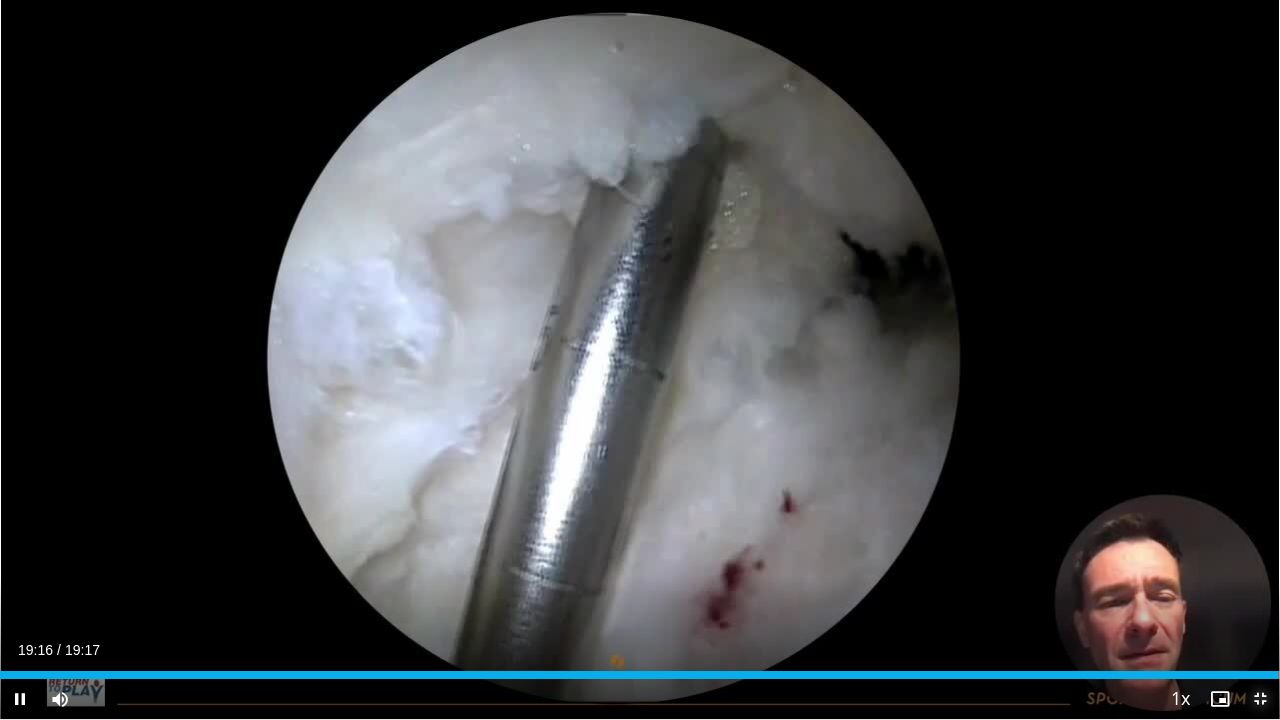 click at bounding box center [1260, 699] 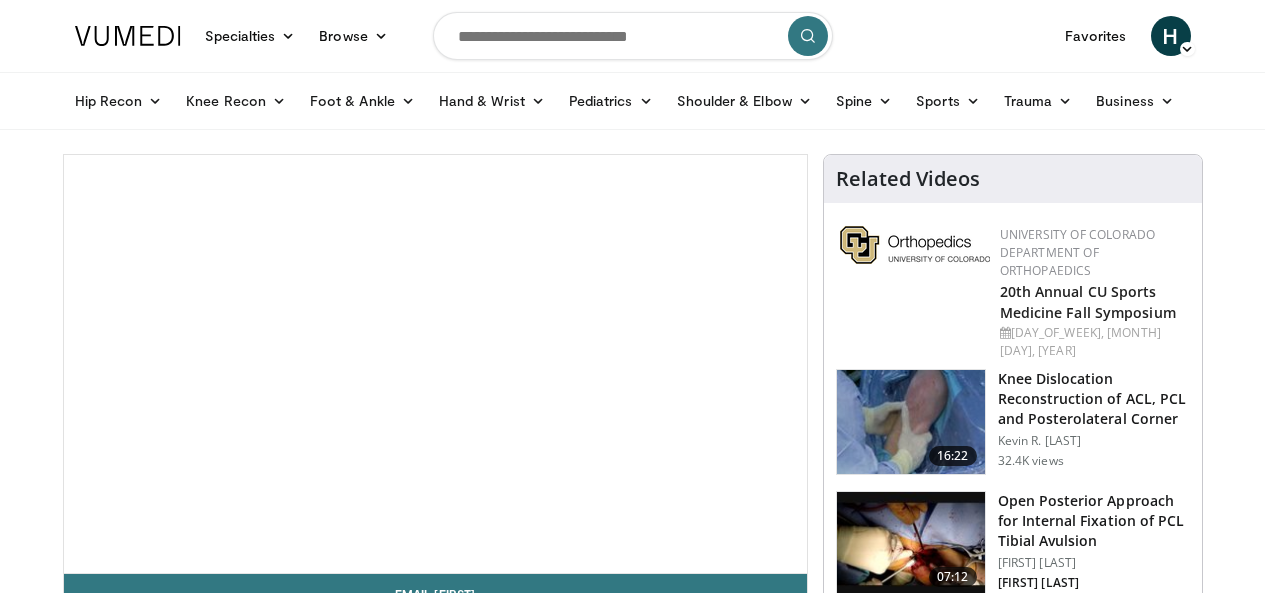 scroll, scrollTop: 0, scrollLeft: 0, axis: both 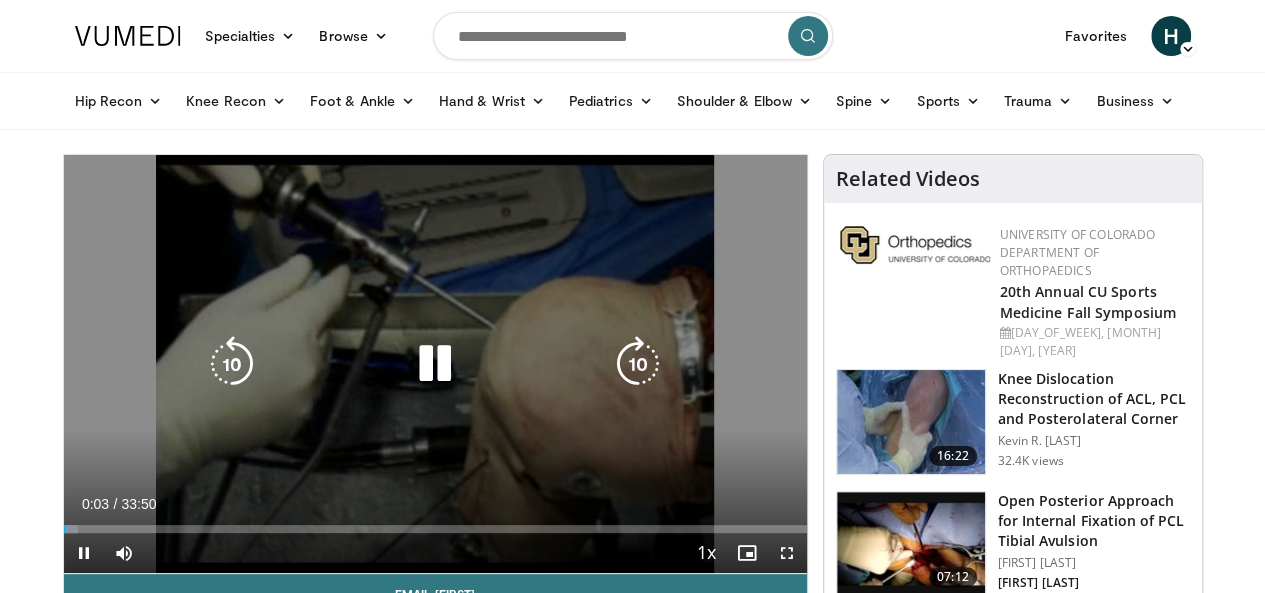 click at bounding box center [435, 364] 